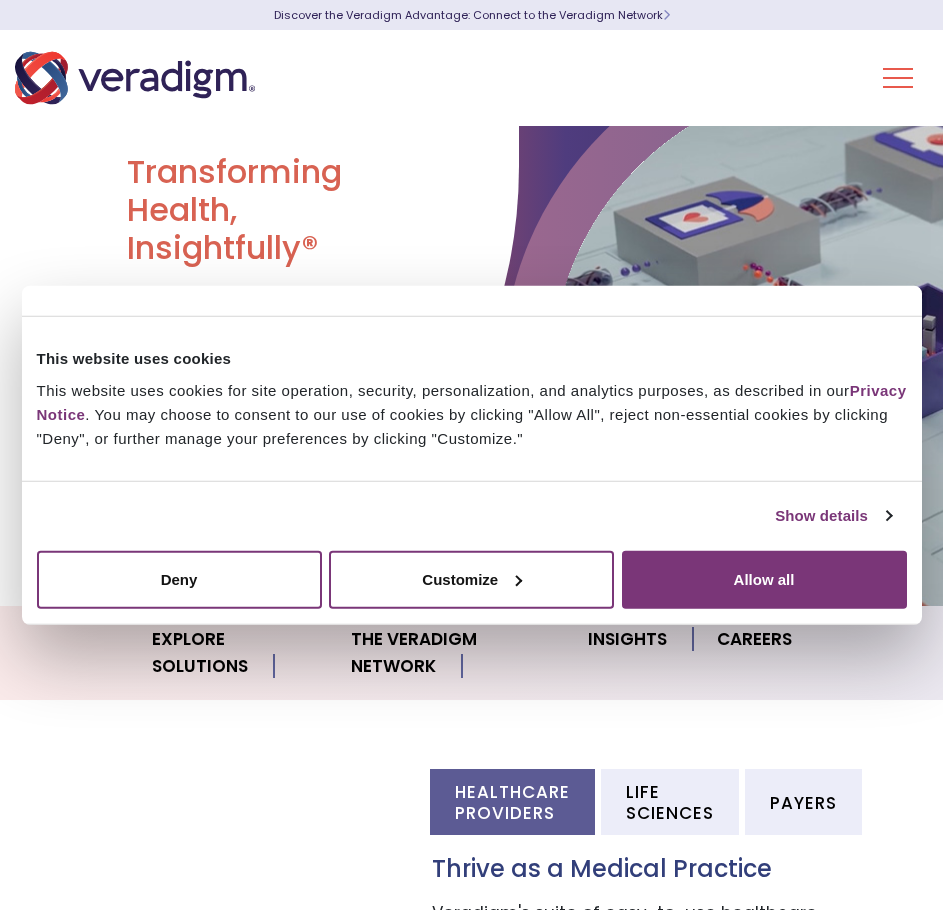 scroll, scrollTop: 0, scrollLeft: 0, axis: both 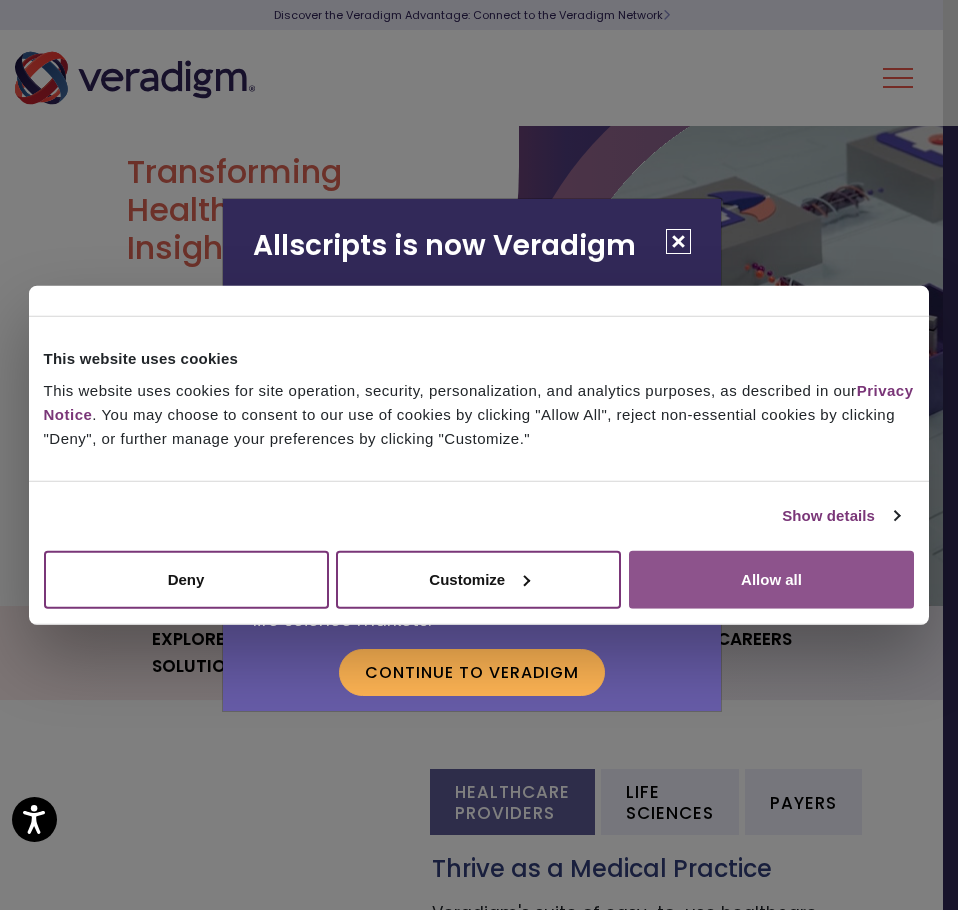 drag, startPoint x: 809, startPoint y: 583, endPoint x: 799, endPoint y: 596, distance: 16.40122 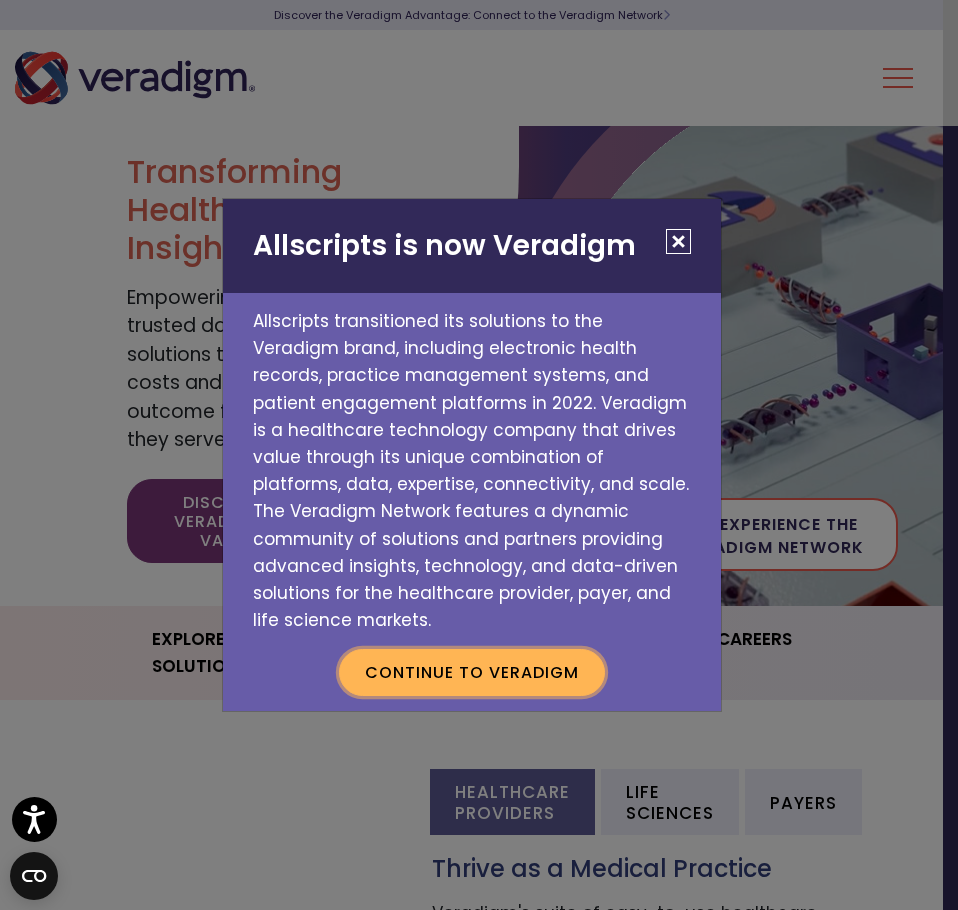 click on "Continue to Veradigm" at bounding box center [472, 672] 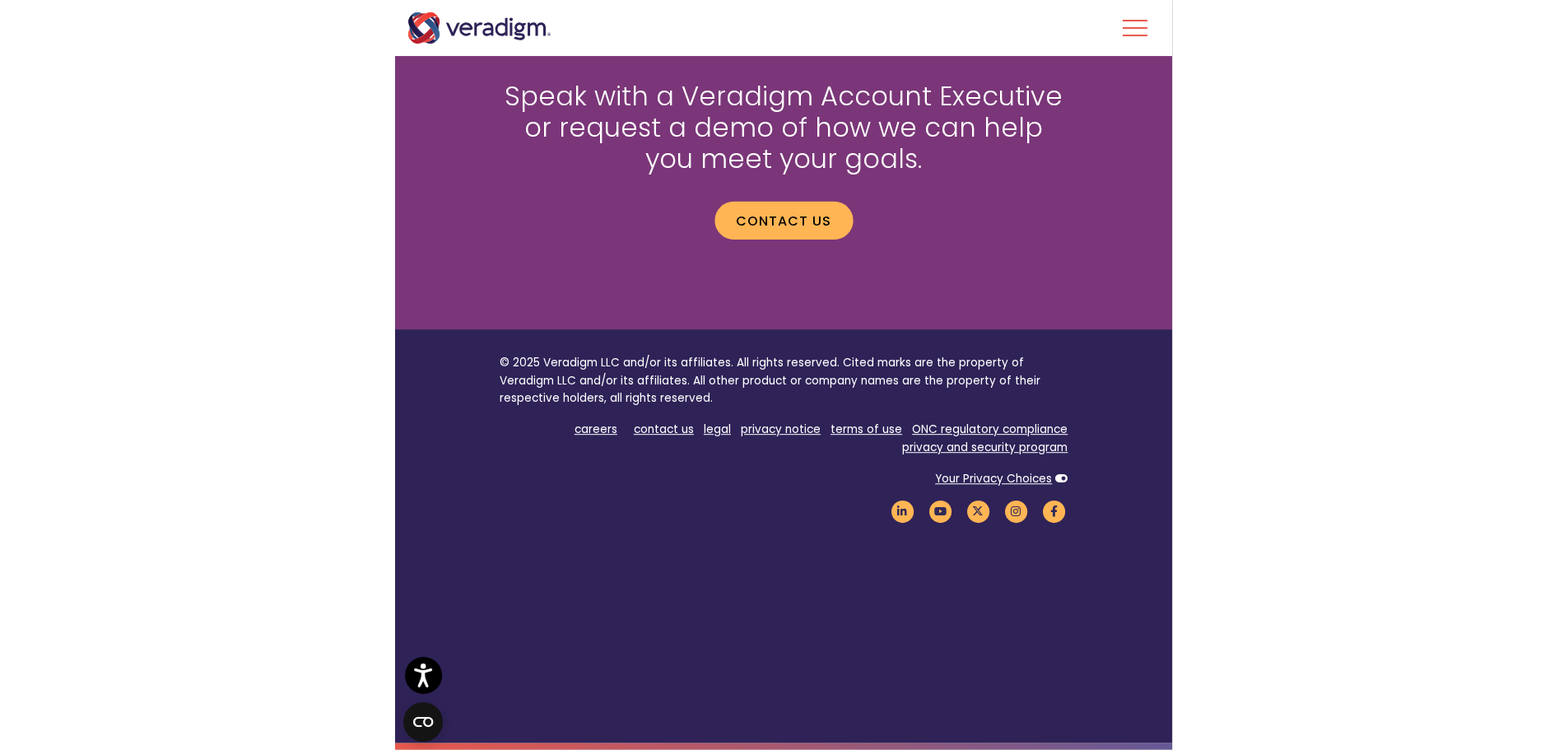 scroll, scrollTop: 2191, scrollLeft: 0, axis: vertical 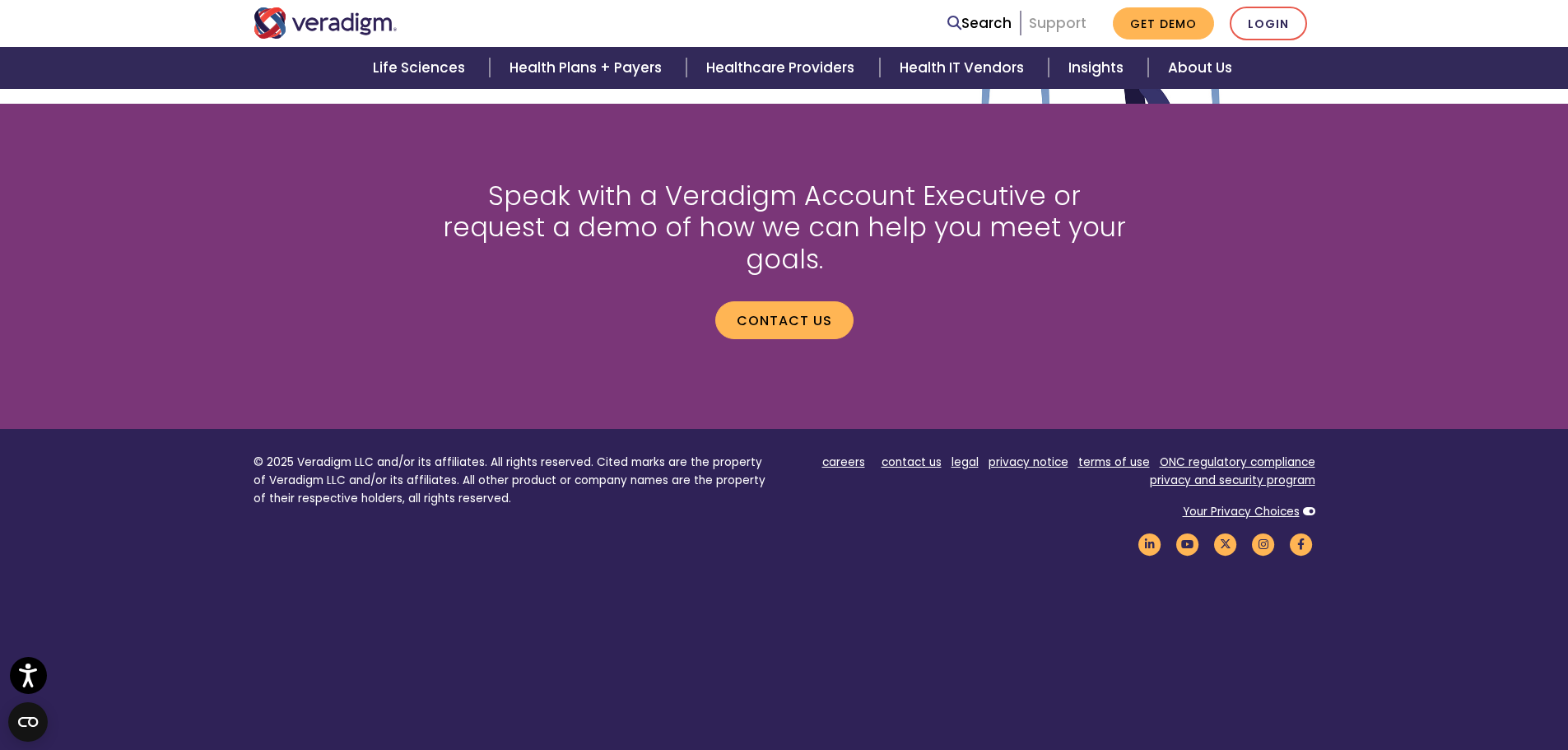 click on "Support" at bounding box center [1058, 23] 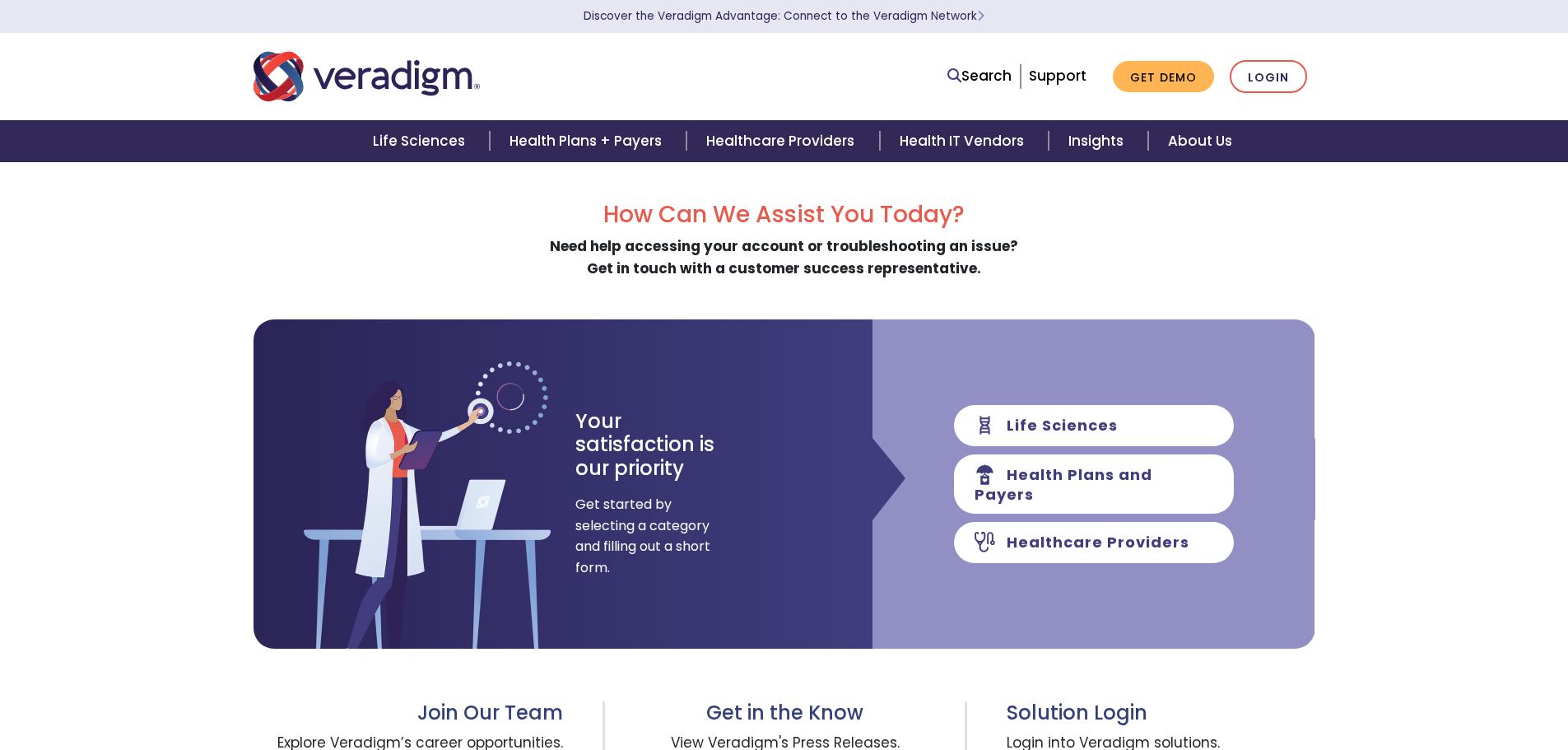 scroll, scrollTop: 0, scrollLeft: 0, axis: both 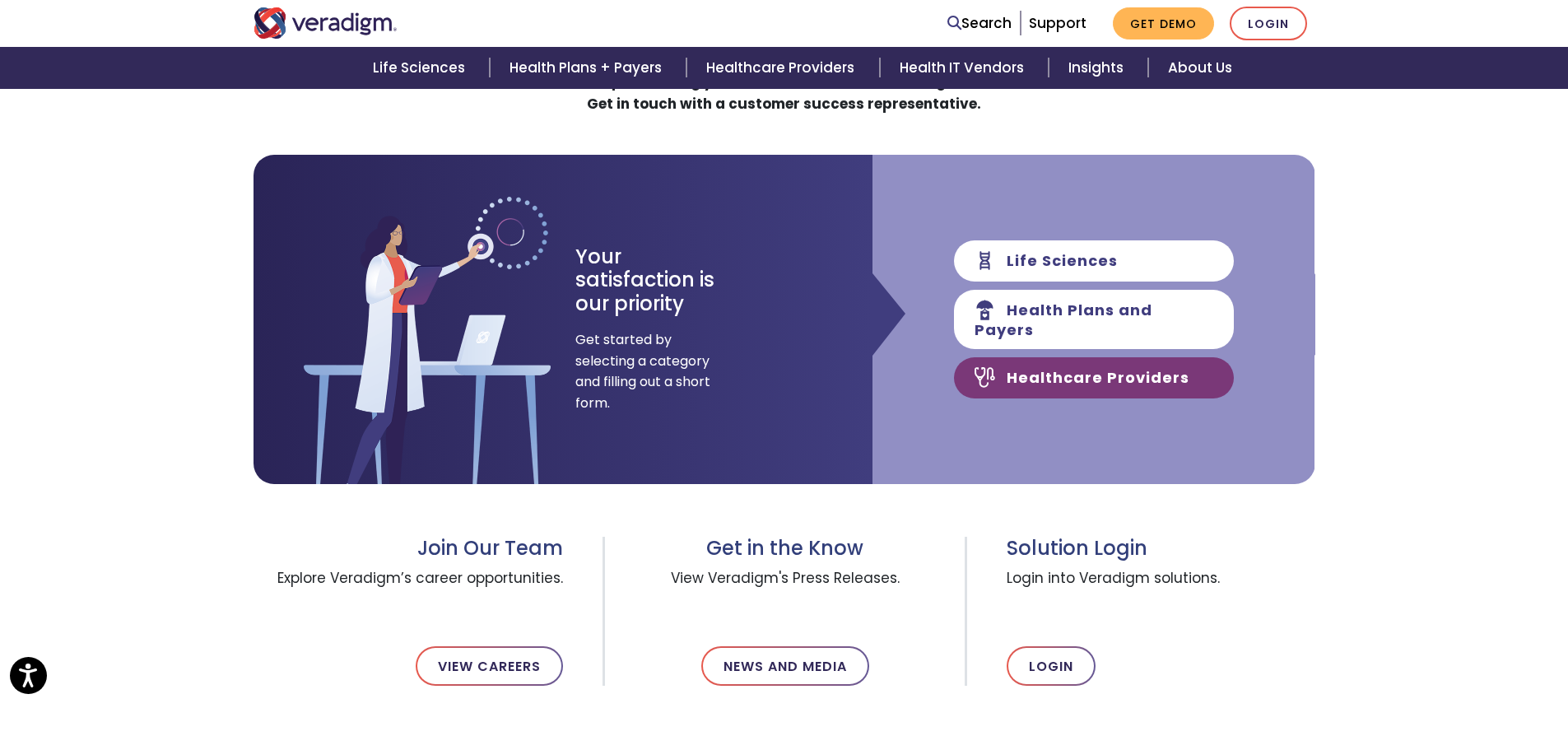 click on "Healthcare Providers" at bounding box center [1094, 378] 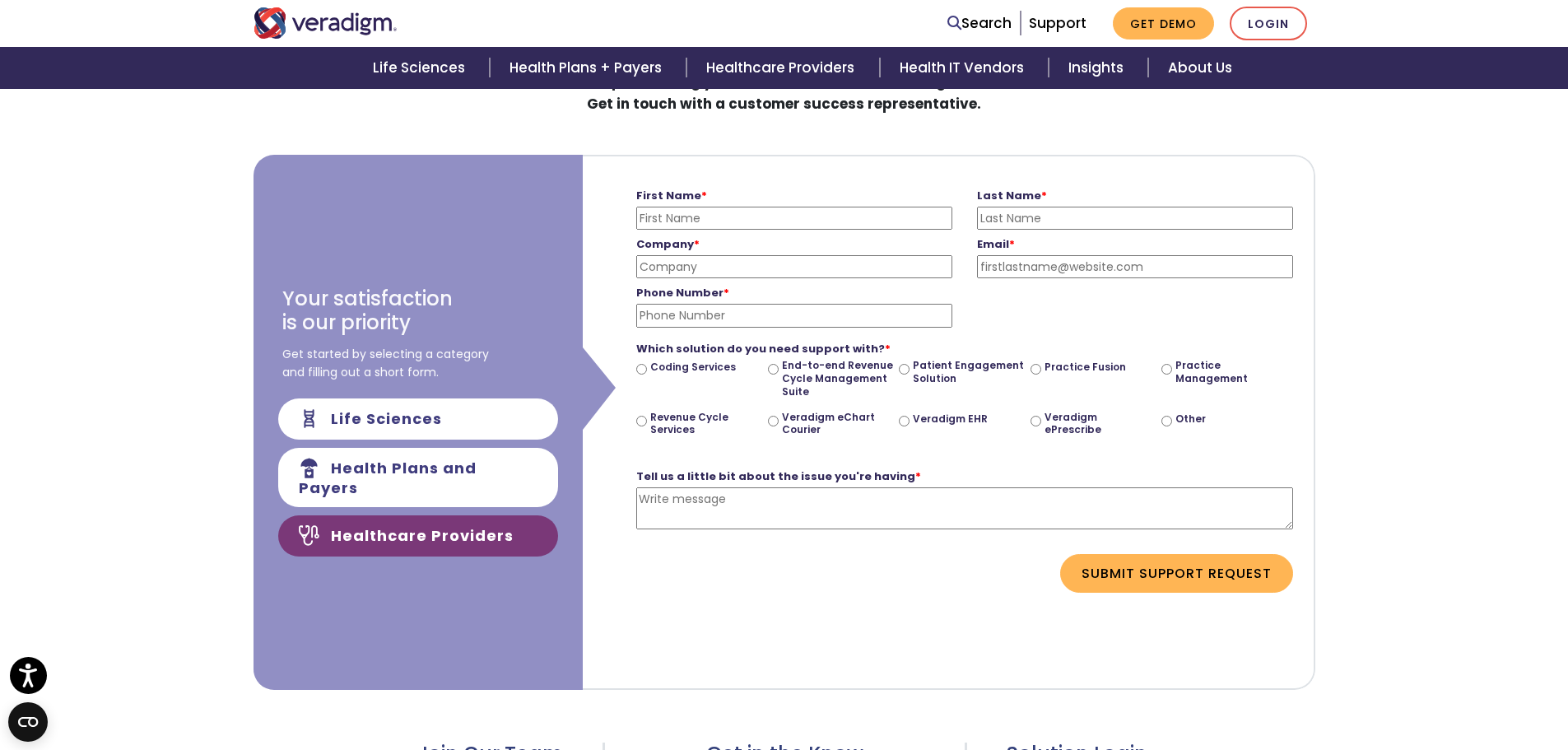scroll, scrollTop: 0, scrollLeft: 0, axis: both 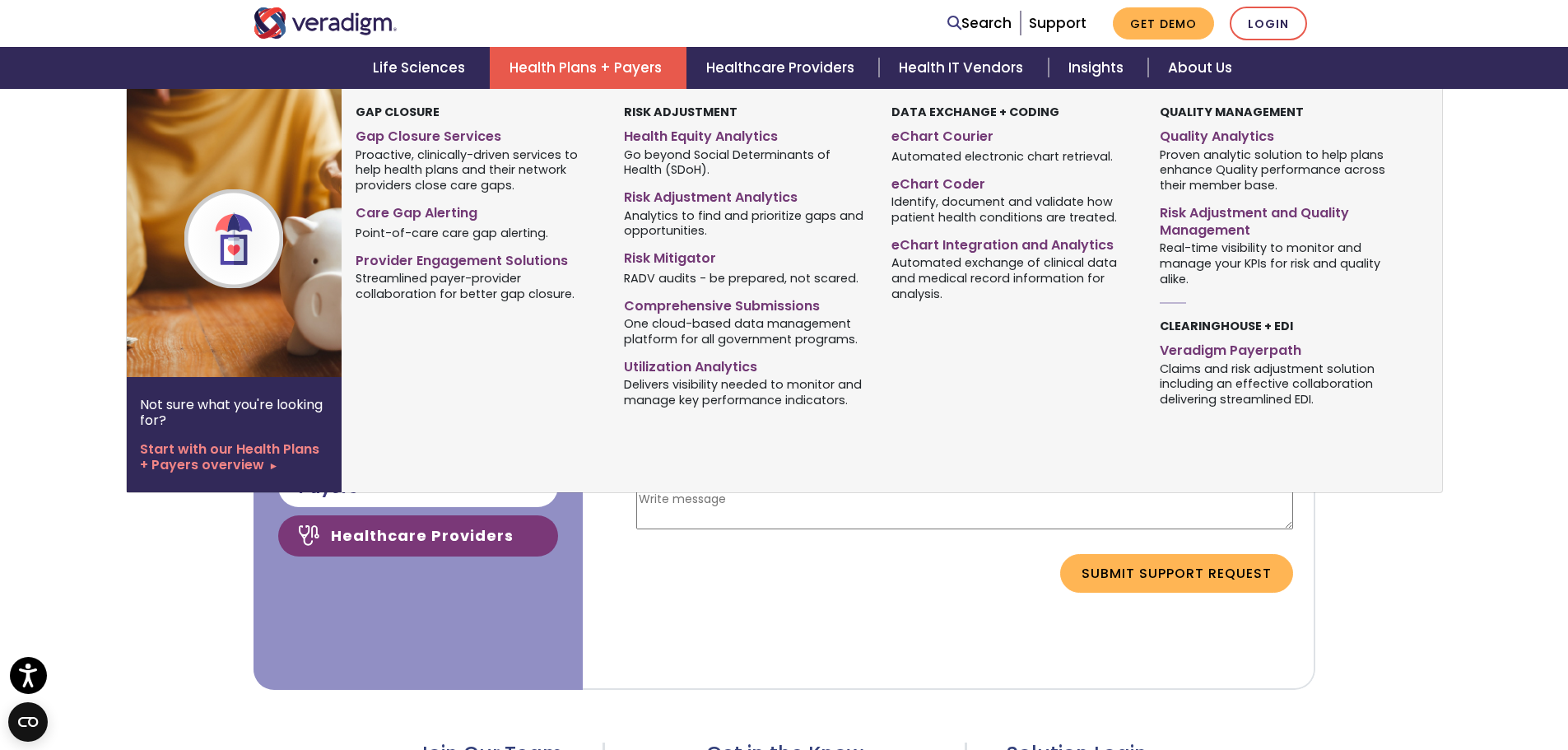 click on "Health Plans + Payers" at bounding box center (588, 68) 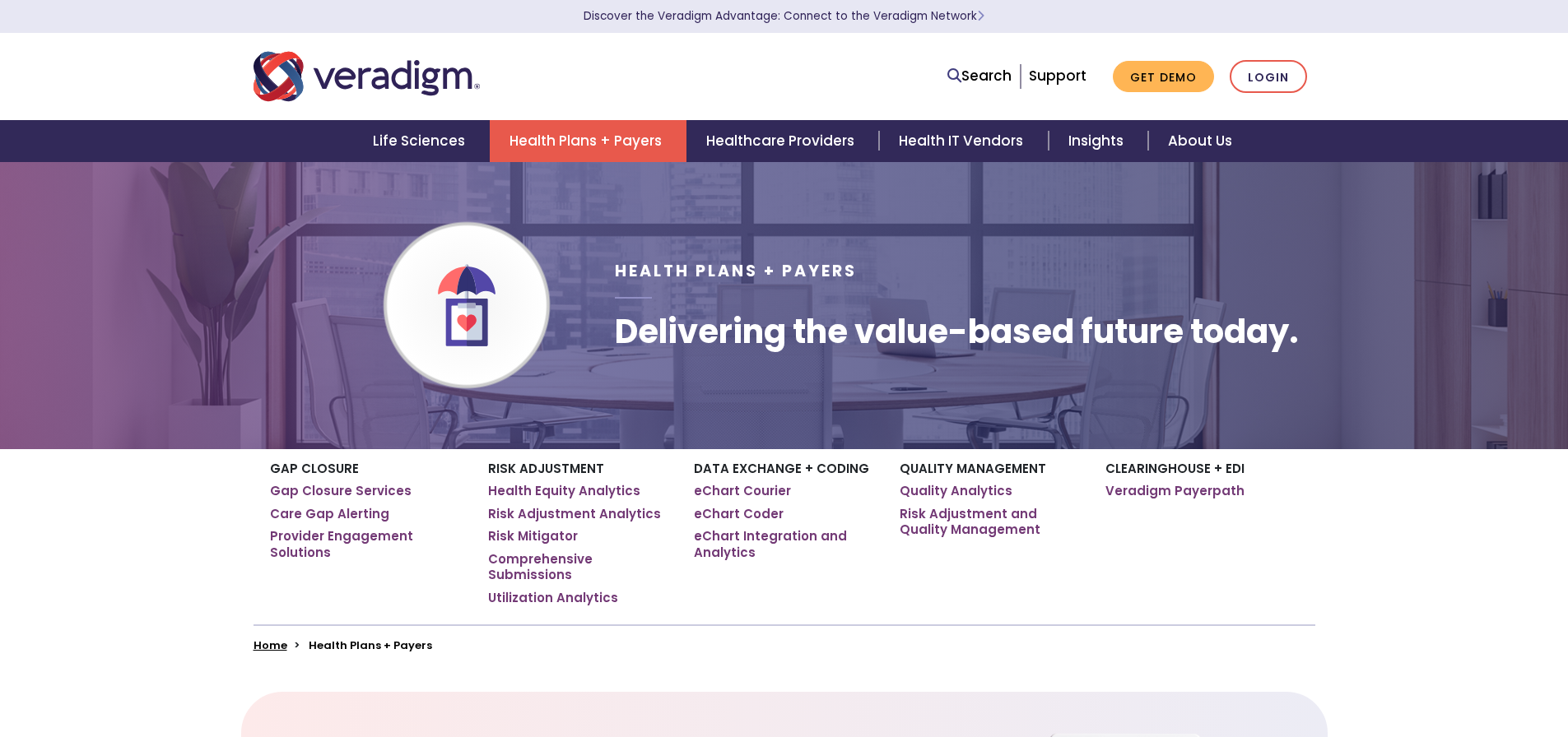 scroll, scrollTop: 0, scrollLeft: 0, axis: both 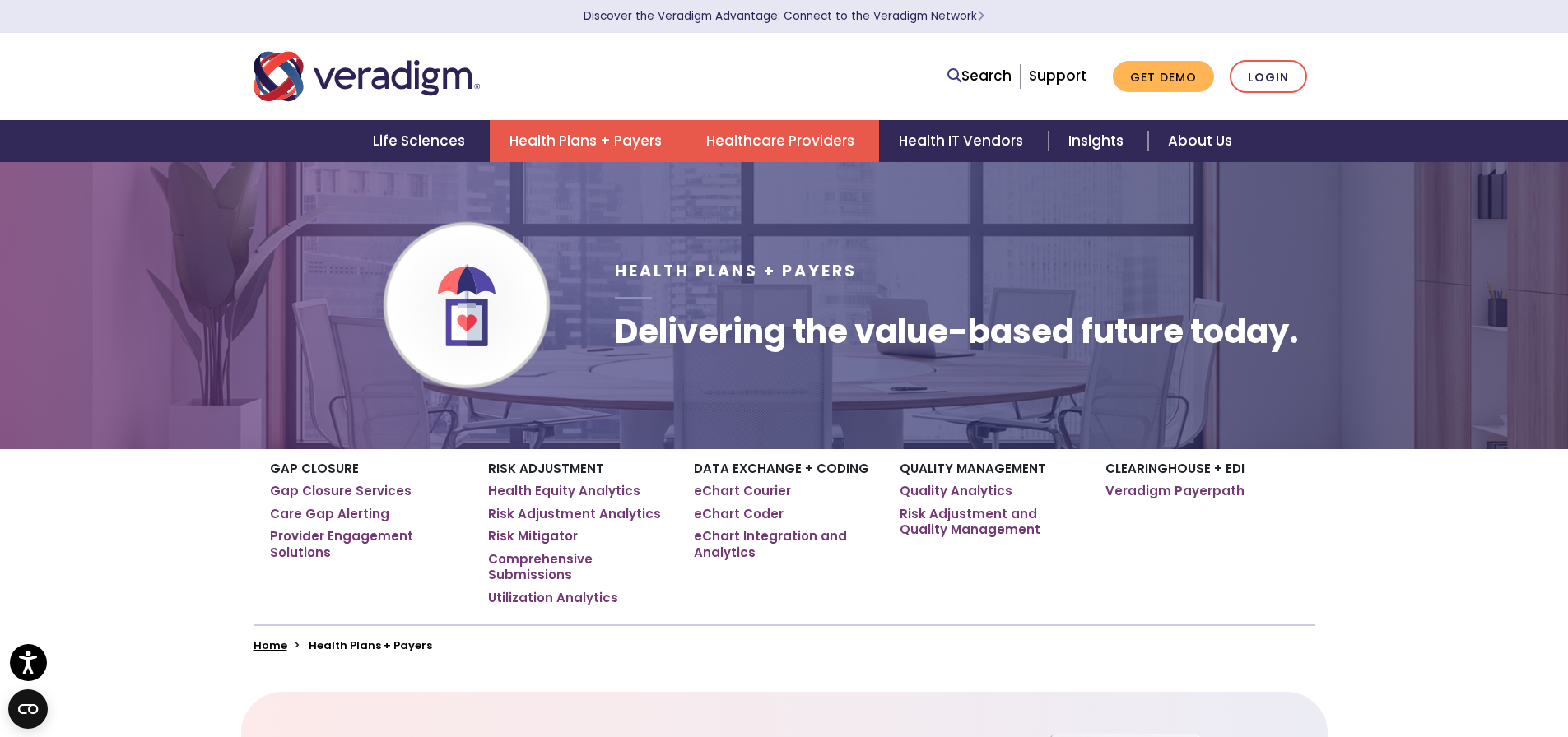 click on "Healthcare Providers" at bounding box center (783, 141) 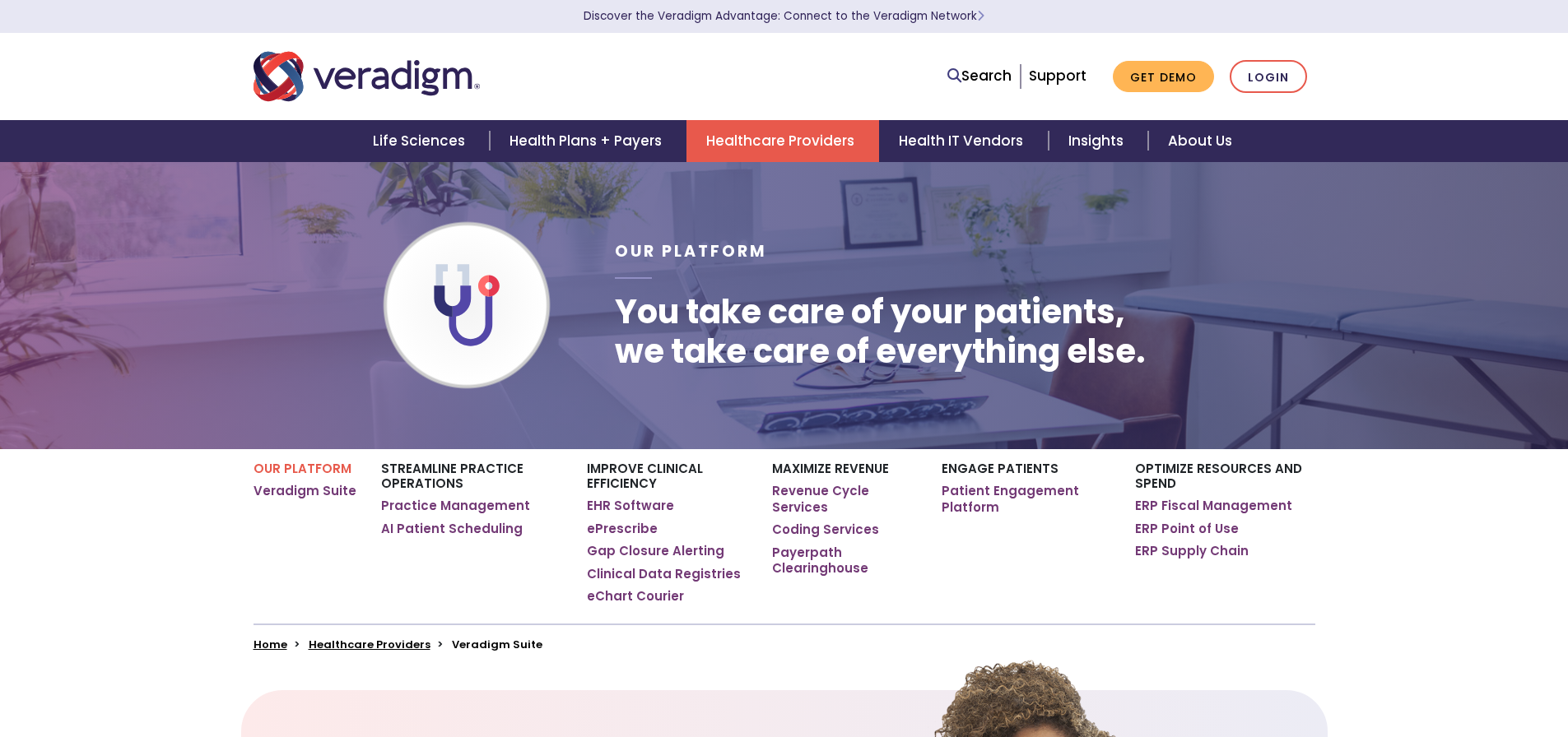 scroll, scrollTop: 0, scrollLeft: 0, axis: both 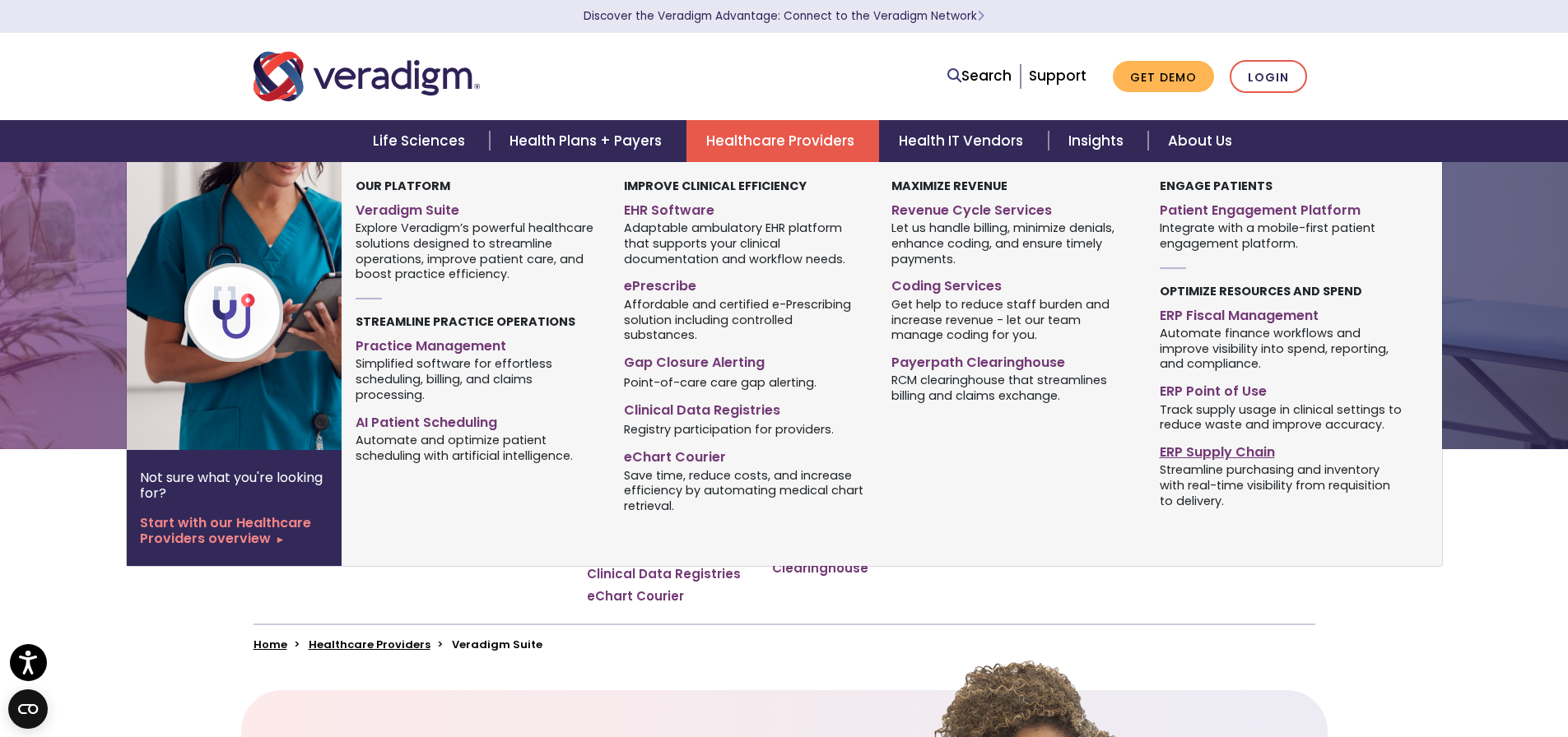 click on "ERP Supply Chain" at bounding box center [1281, 449] 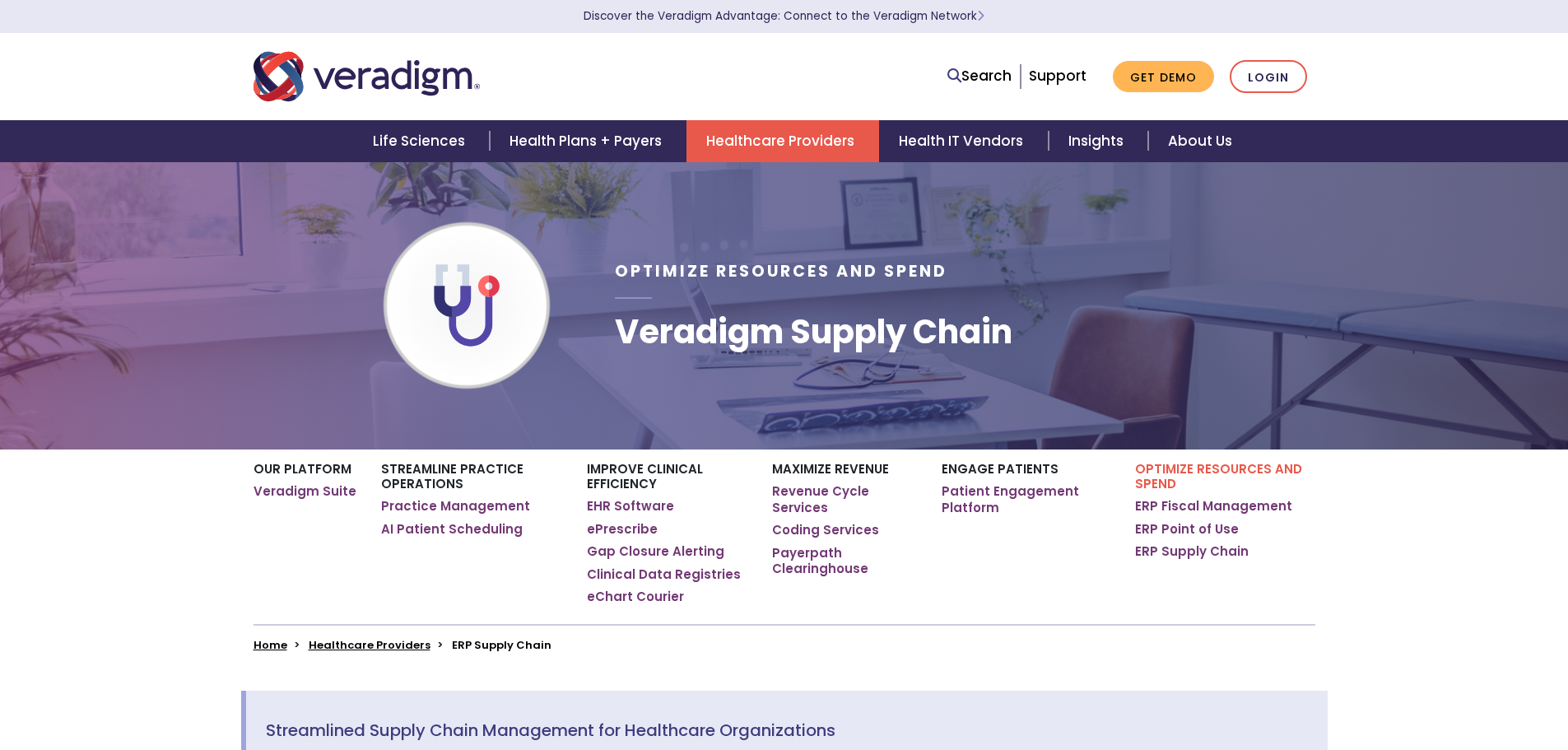 scroll, scrollTop: 0, scrollLeft: 0, axis: both 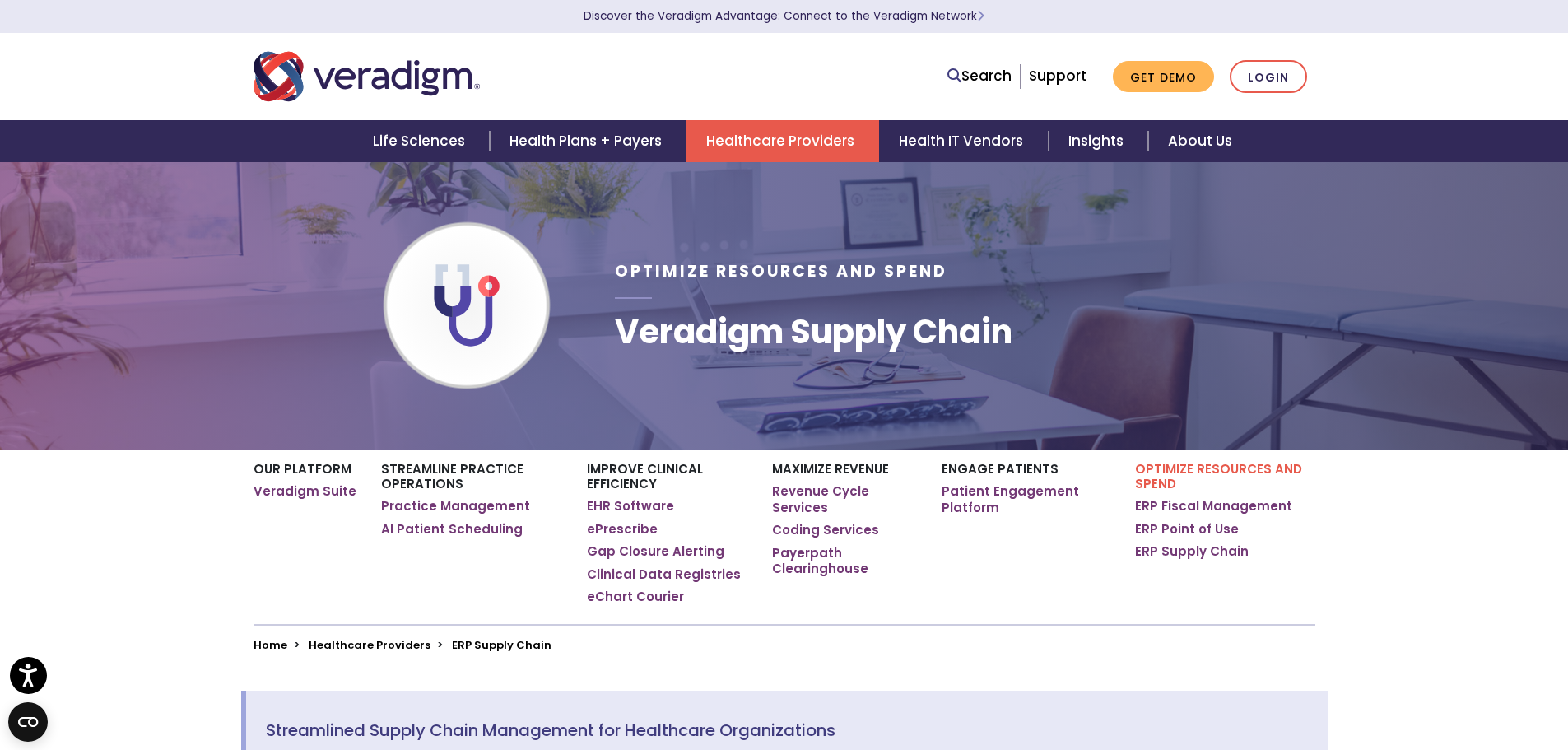 click on "ERP Supply Chain" at bounding box center (1192, 552) 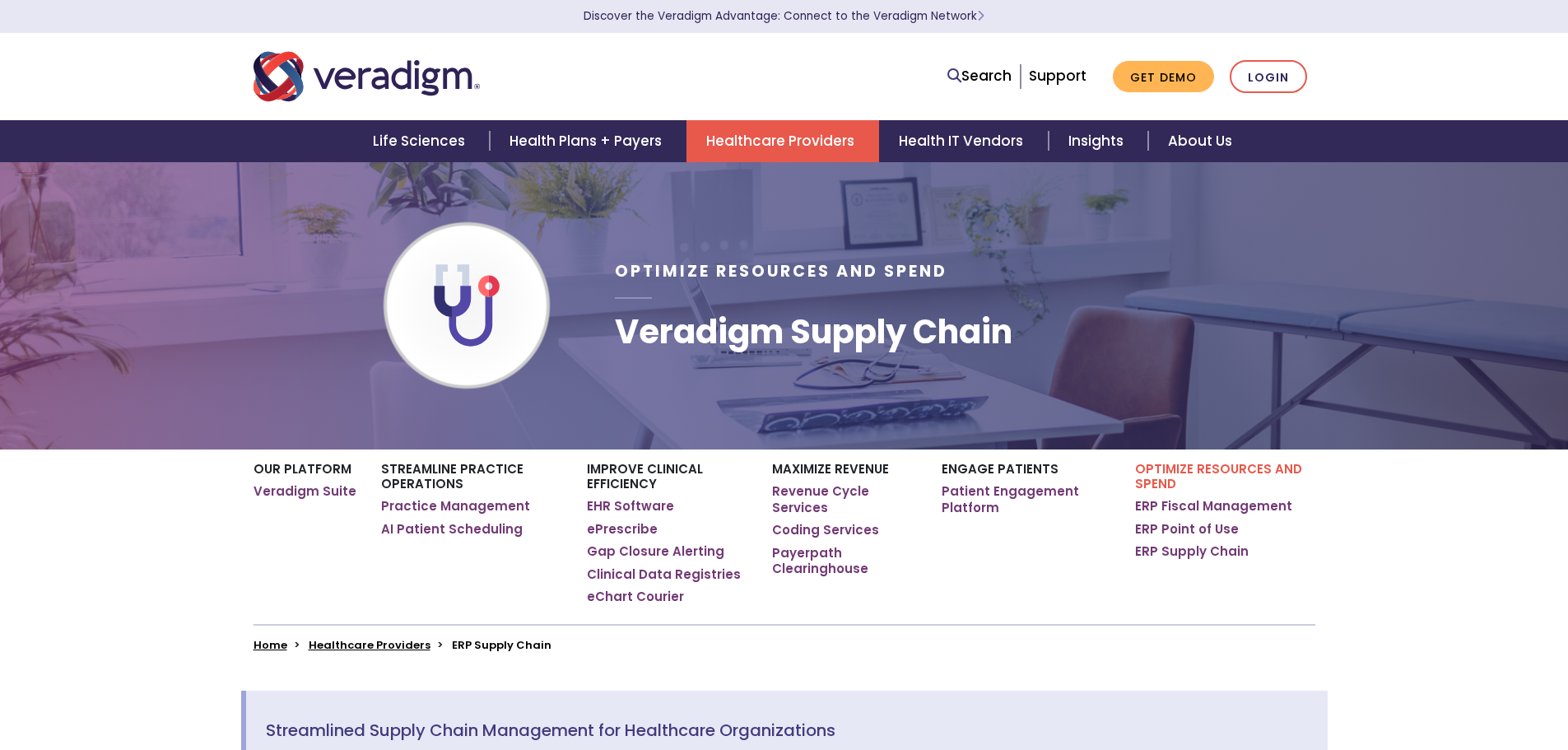 scroll, scrollTop: 0, scrollLeft: 0, axis: both 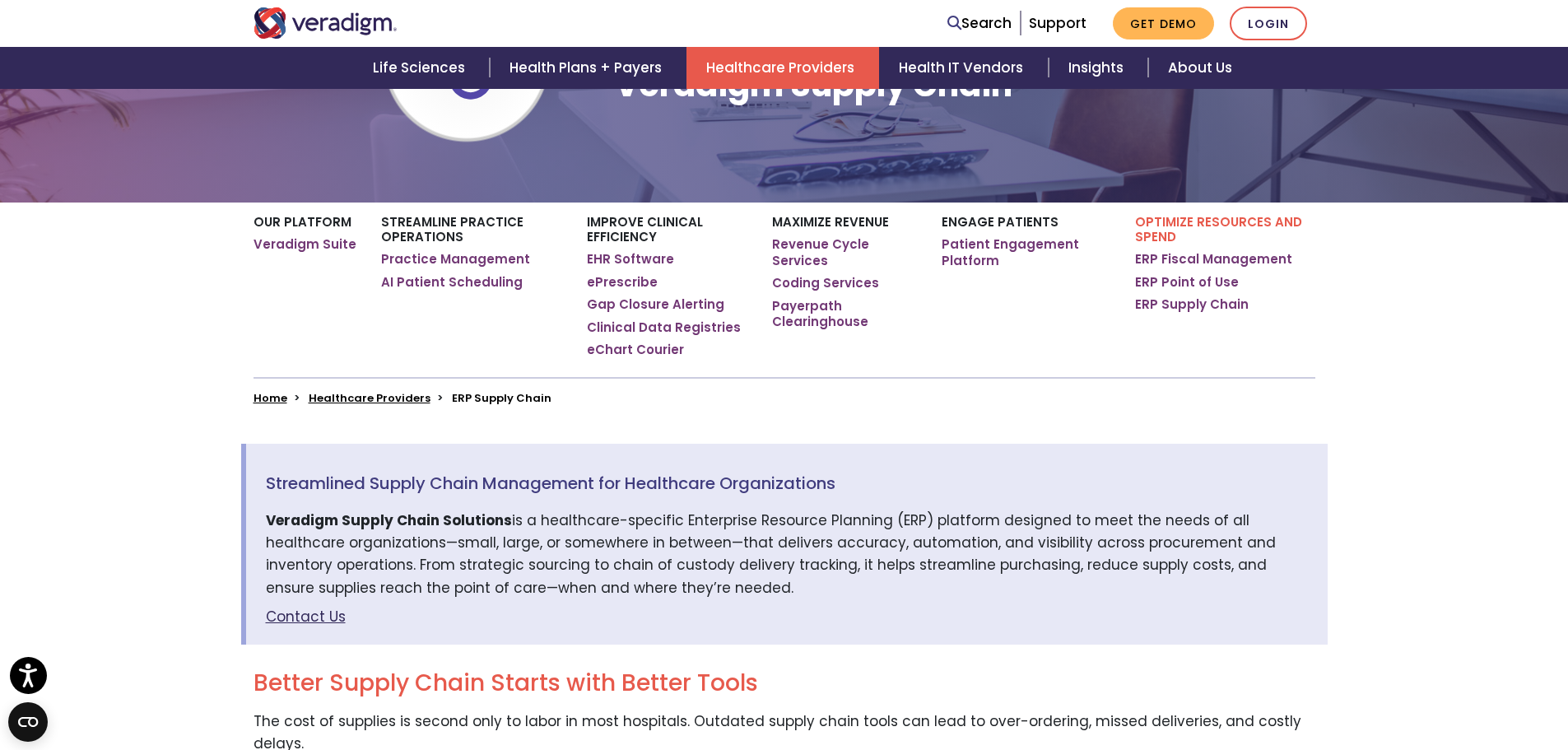 click on "Contact Us" at bounding box center [787, 617] 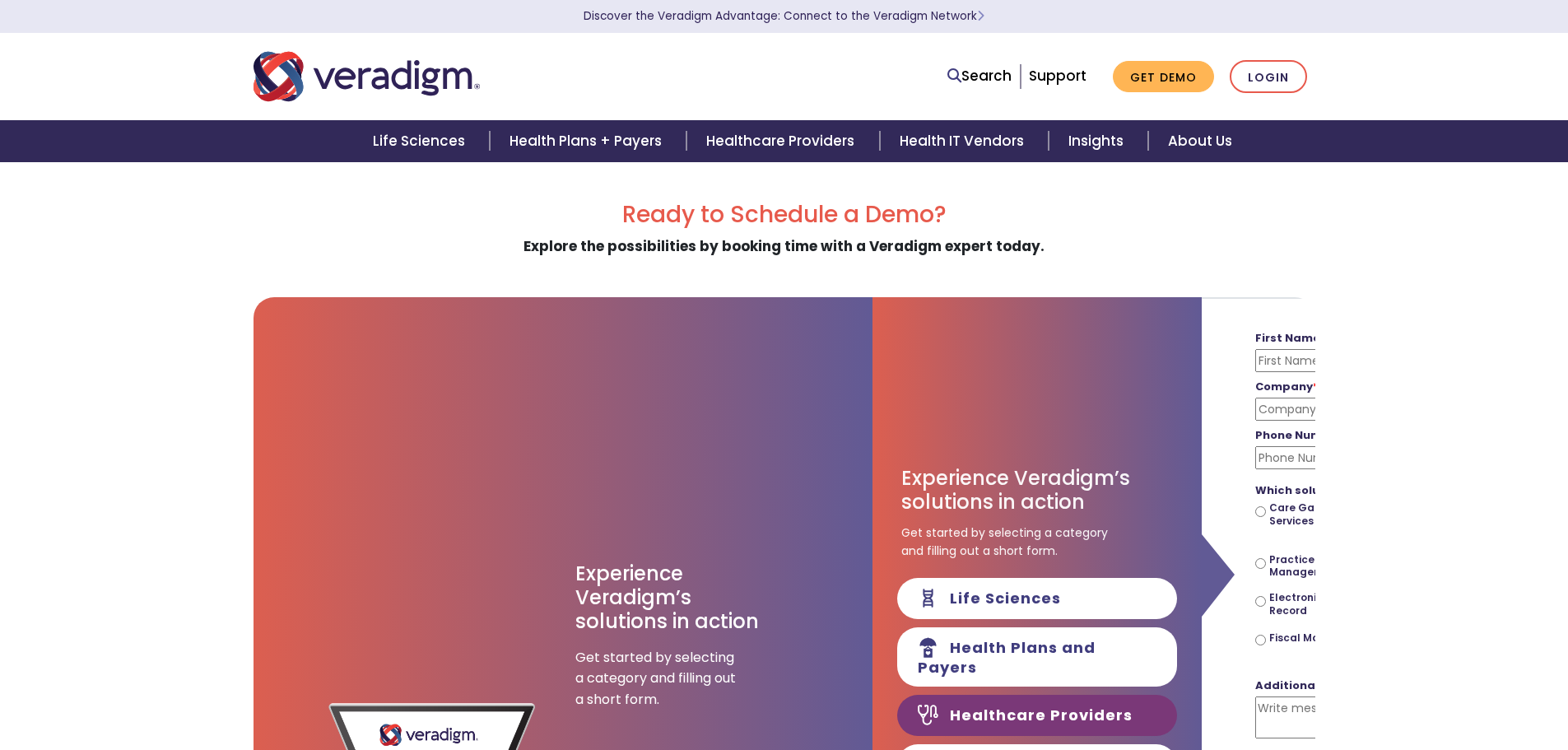 scroll, scrollTop: 0, scrollLeft: 0, axis: both 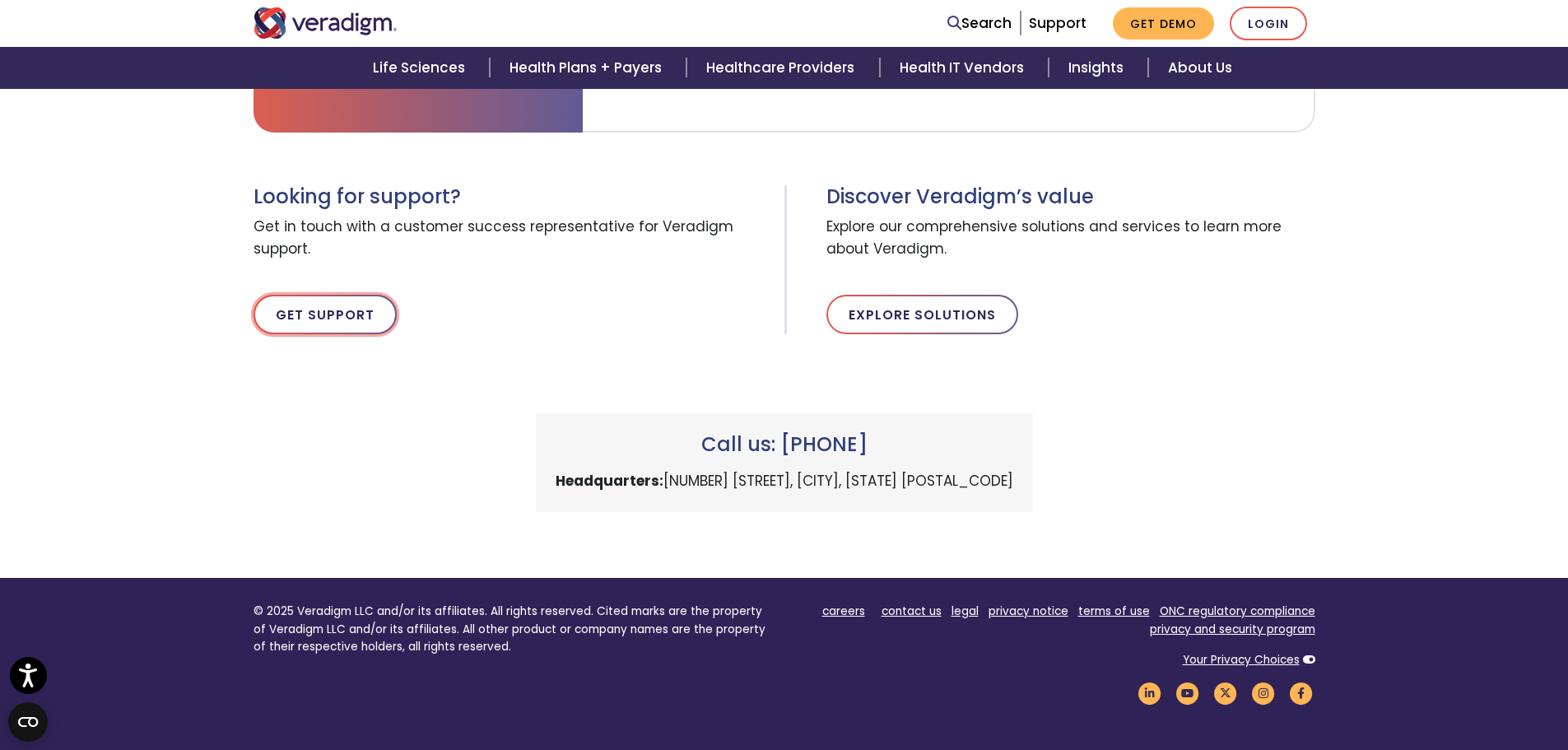 click on "Get Support" at bounding box center [325, 314] 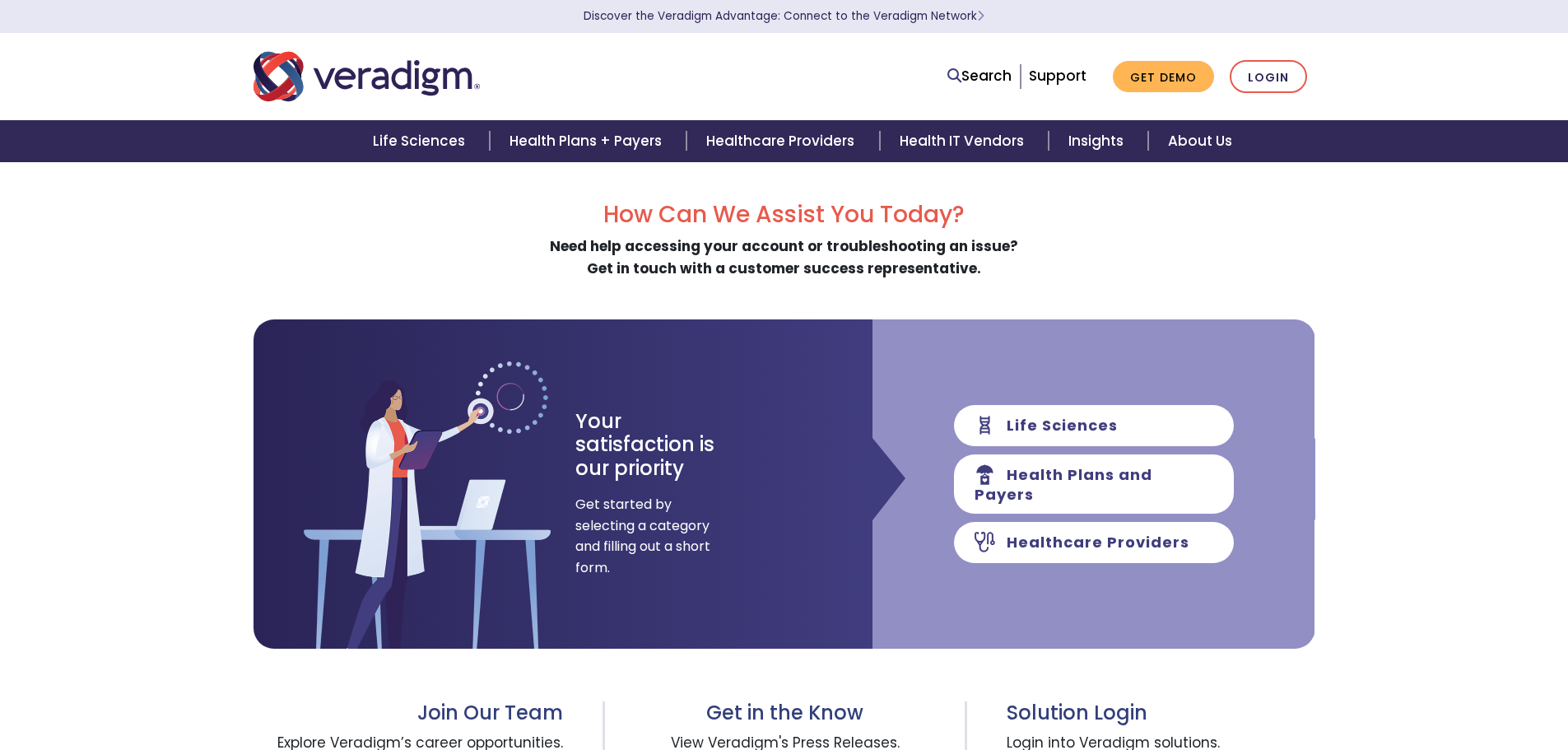 scroll, scrollTop: 0, scrollLeft: 0, axis: both 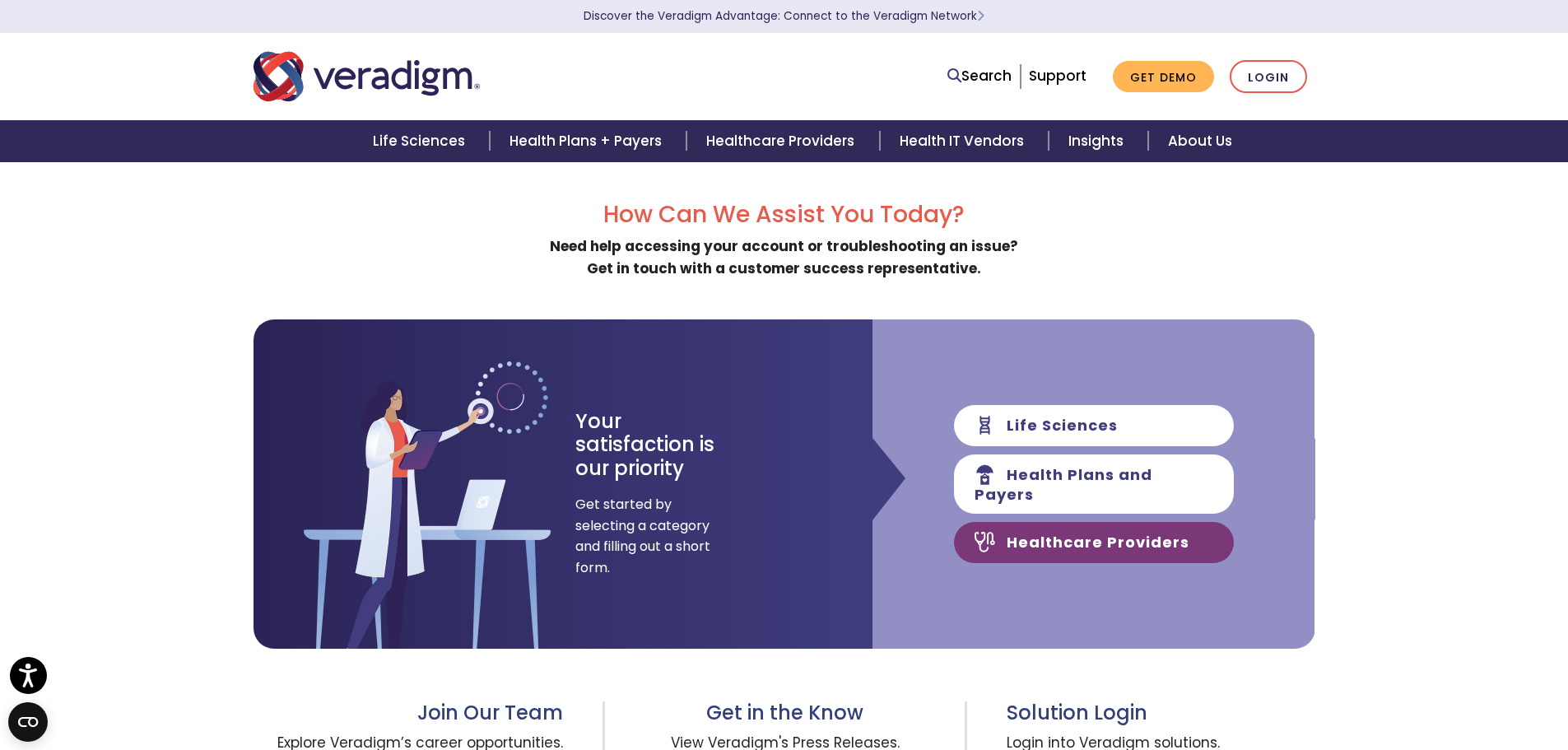 click on "Healthcare Providers" at bounding box center [1094, 543] 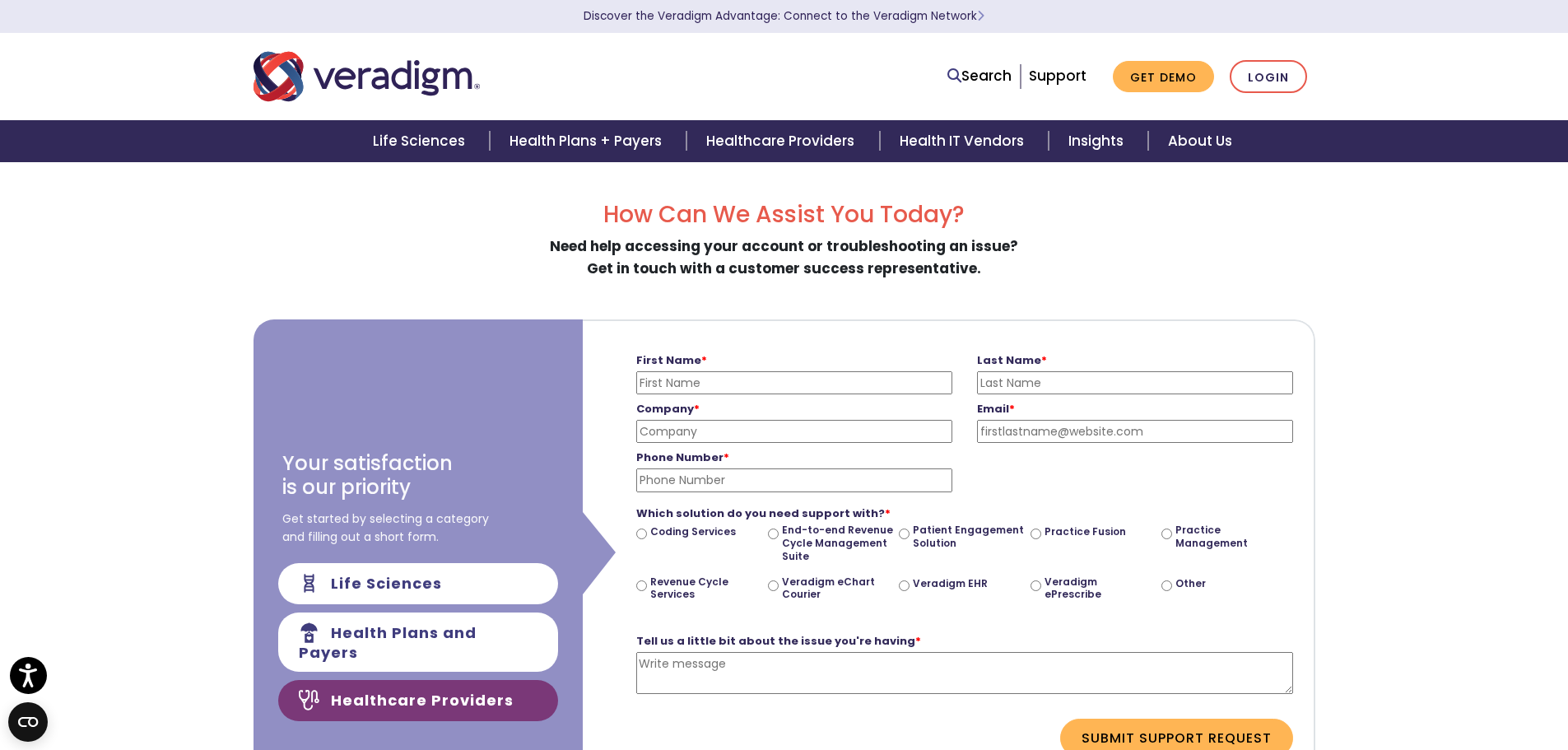 scroll, scrollTop: 0, scrollLeft: 0, axis: both 